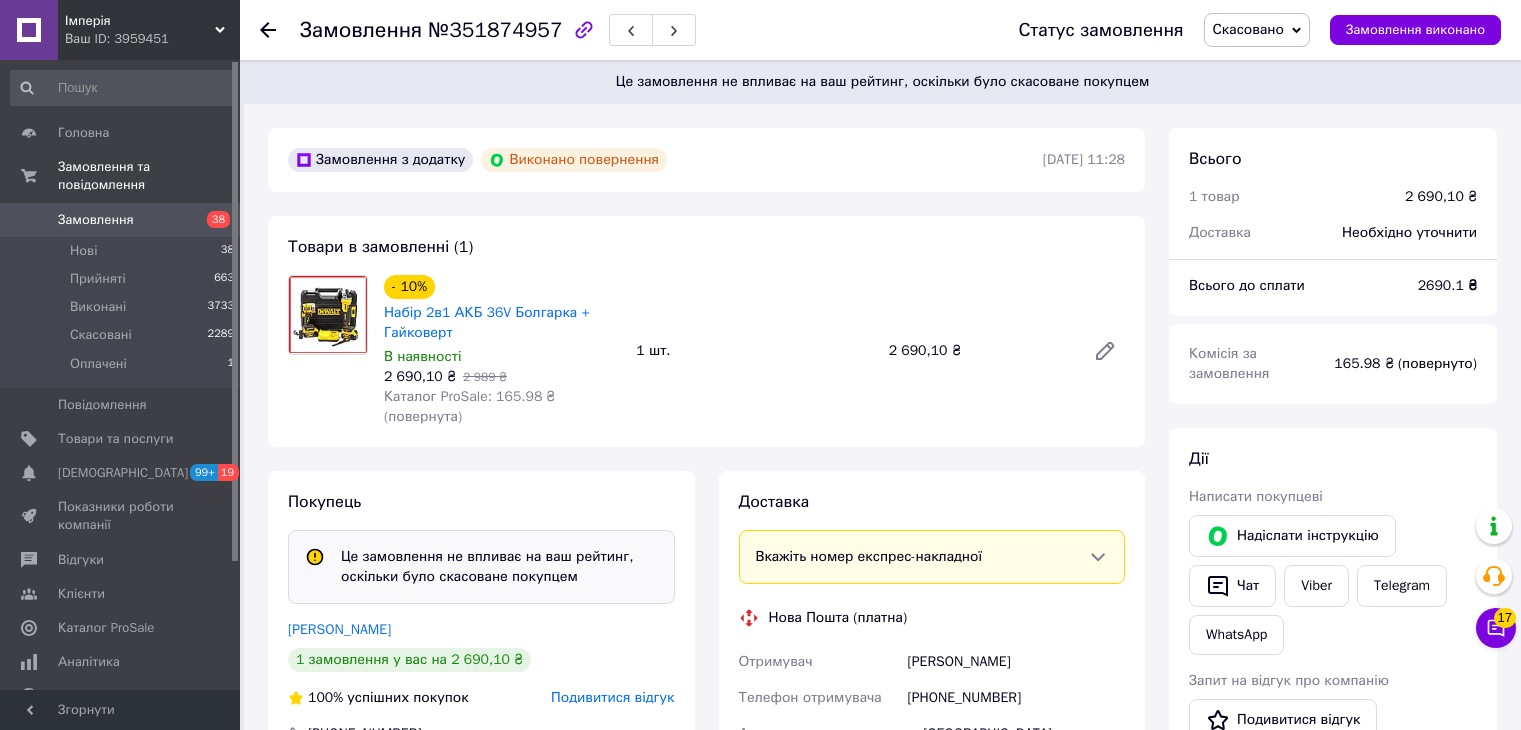 click on "Замовлення" at bounding box center (96, 220) 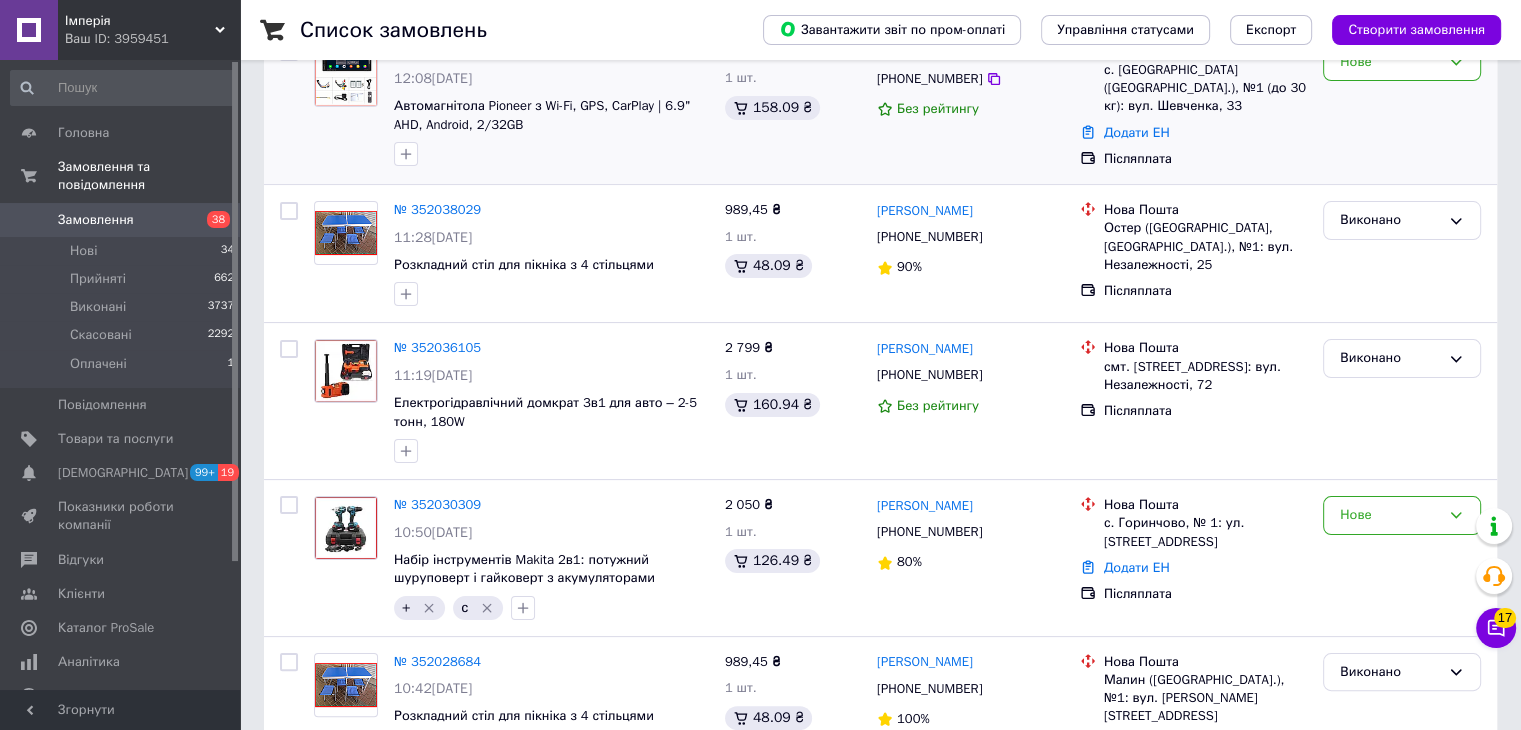 scroll, scrollTop: 400, scrollLeft: 0, axis: vertical 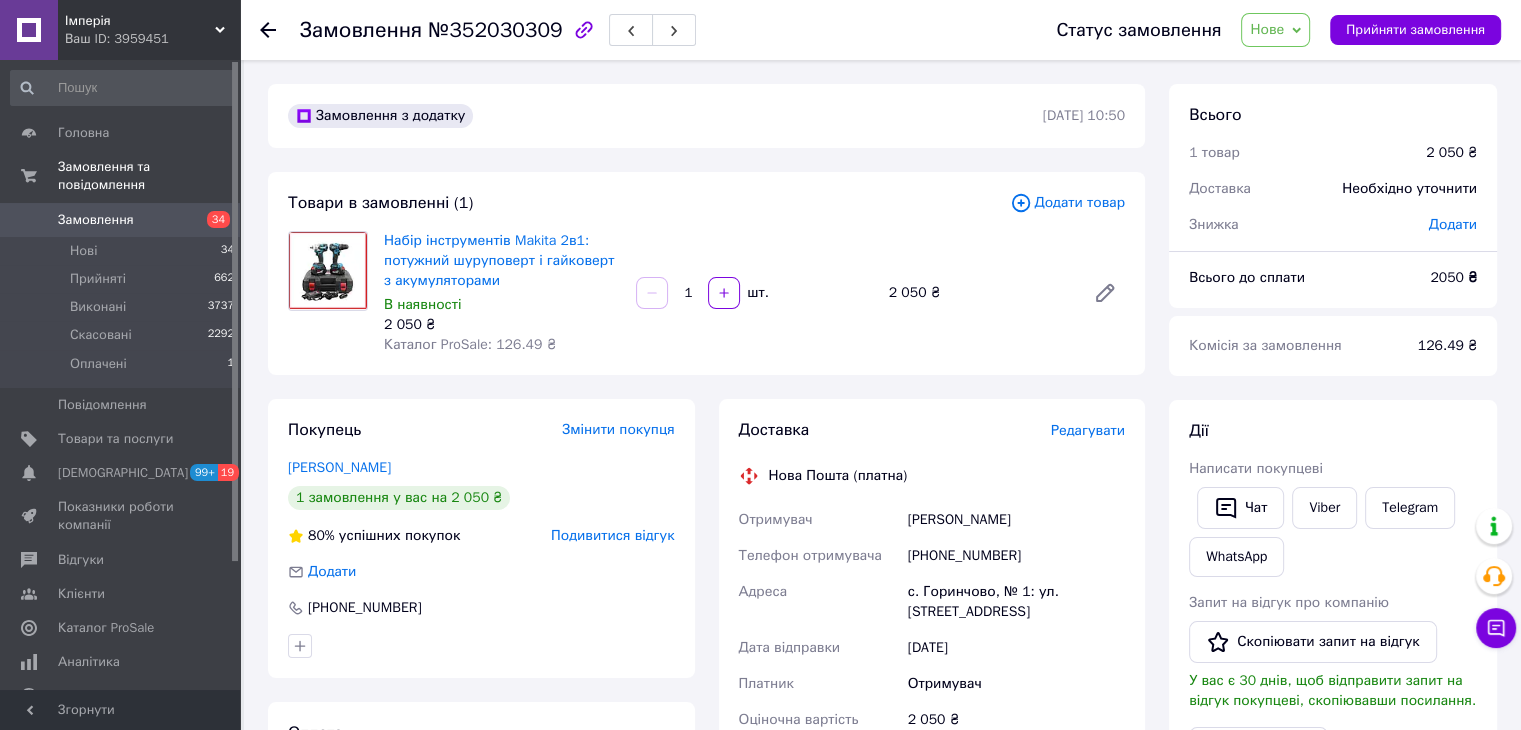 click on "Подивитися відгук" at bounding box center [612, 535] 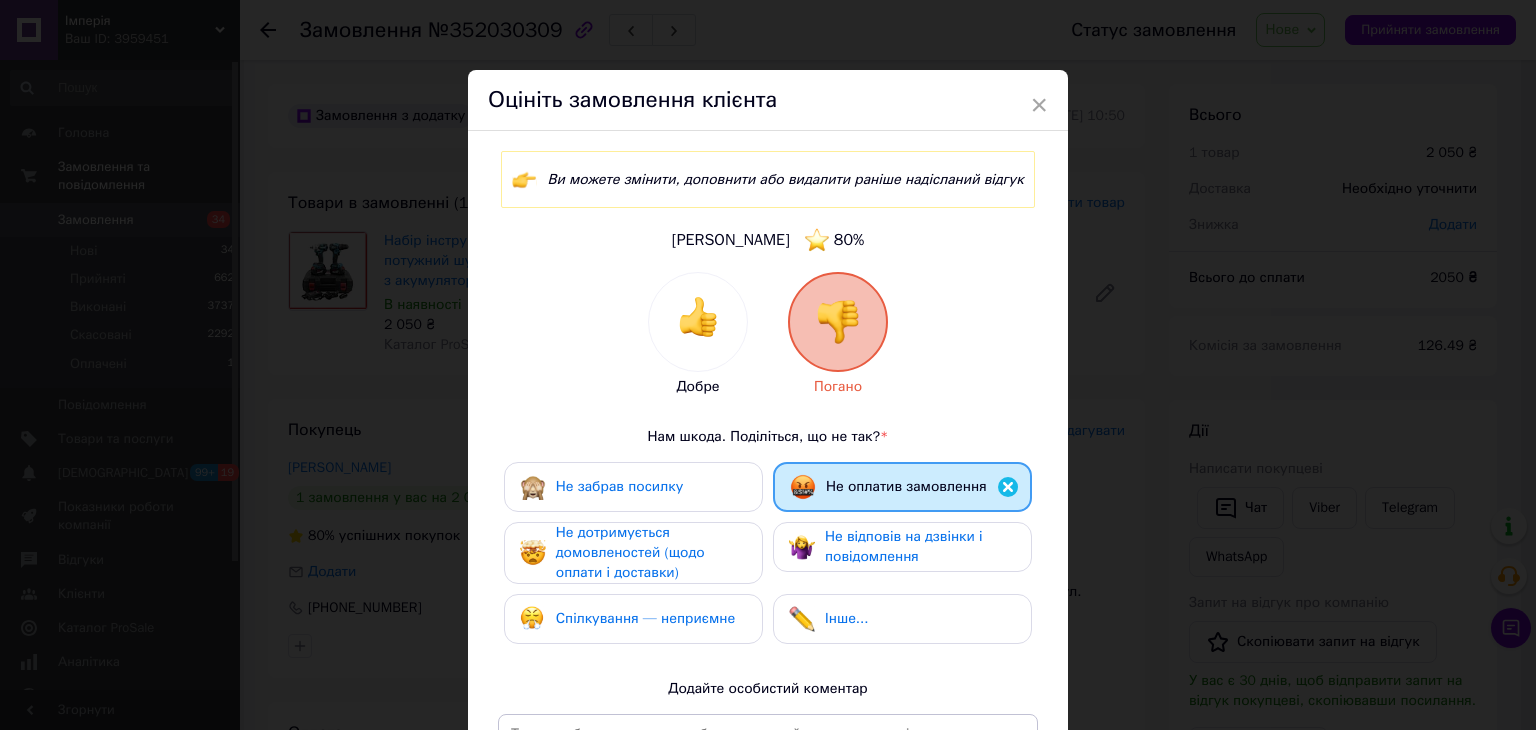 click on "× Оцініть замовлення клієнта Ви можете змінити, доповнити або видалити раніше надісланий відгук [PERSON_NAME] 80 % Добре Погано Нам шкода. Поділіться, що не так?  * Не забрав посилку Не оплатив замовлення Не дотримується домовленостей (щодо оплати і доставки) Не відповів на дзвінки і повідомлення Спілкування — неприємне Інше... Додайте особистий коментар 0   з   500 Видалити відгук Редагувати відгук" at bounding box center (768, 365) 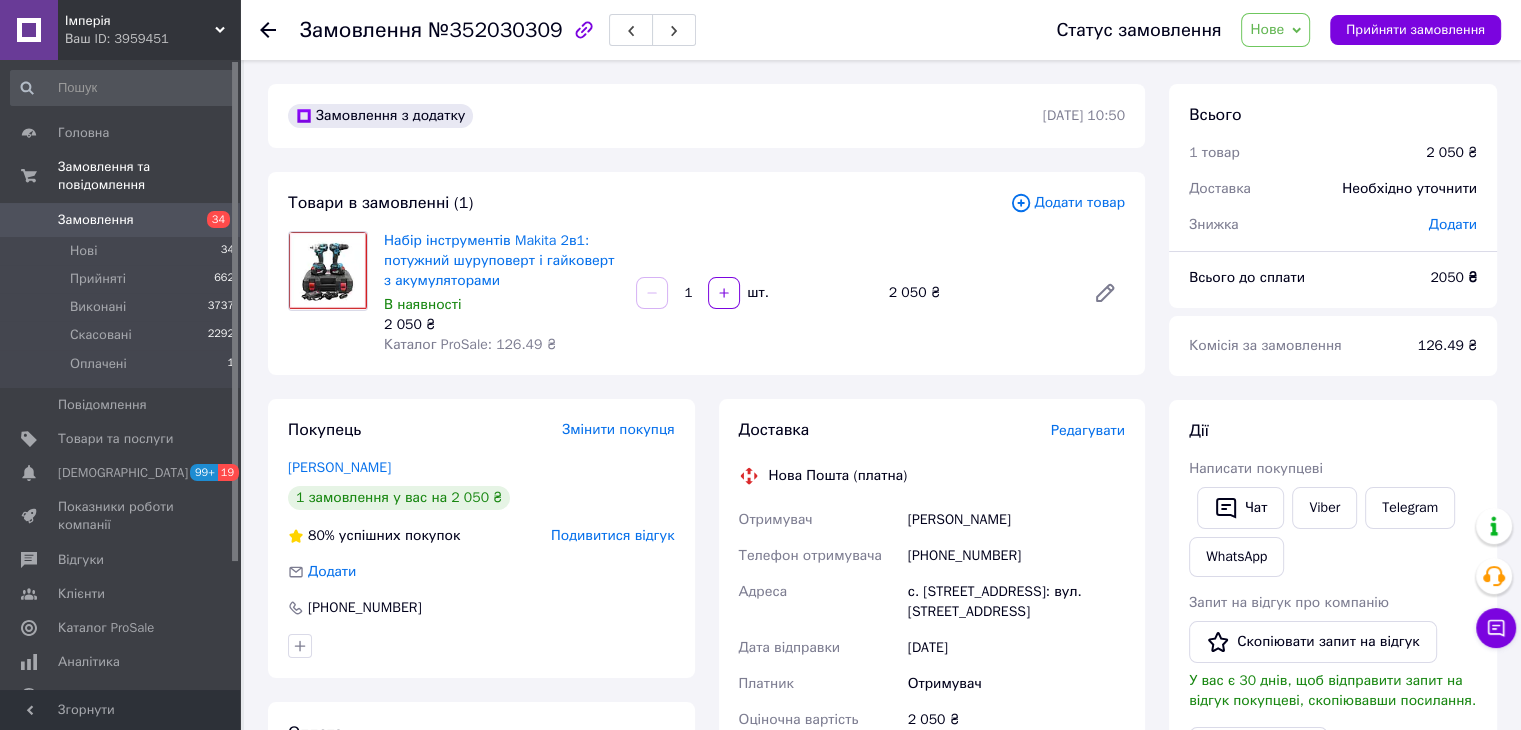 click on "Замовлення 34" at bounding box center (123, 220) 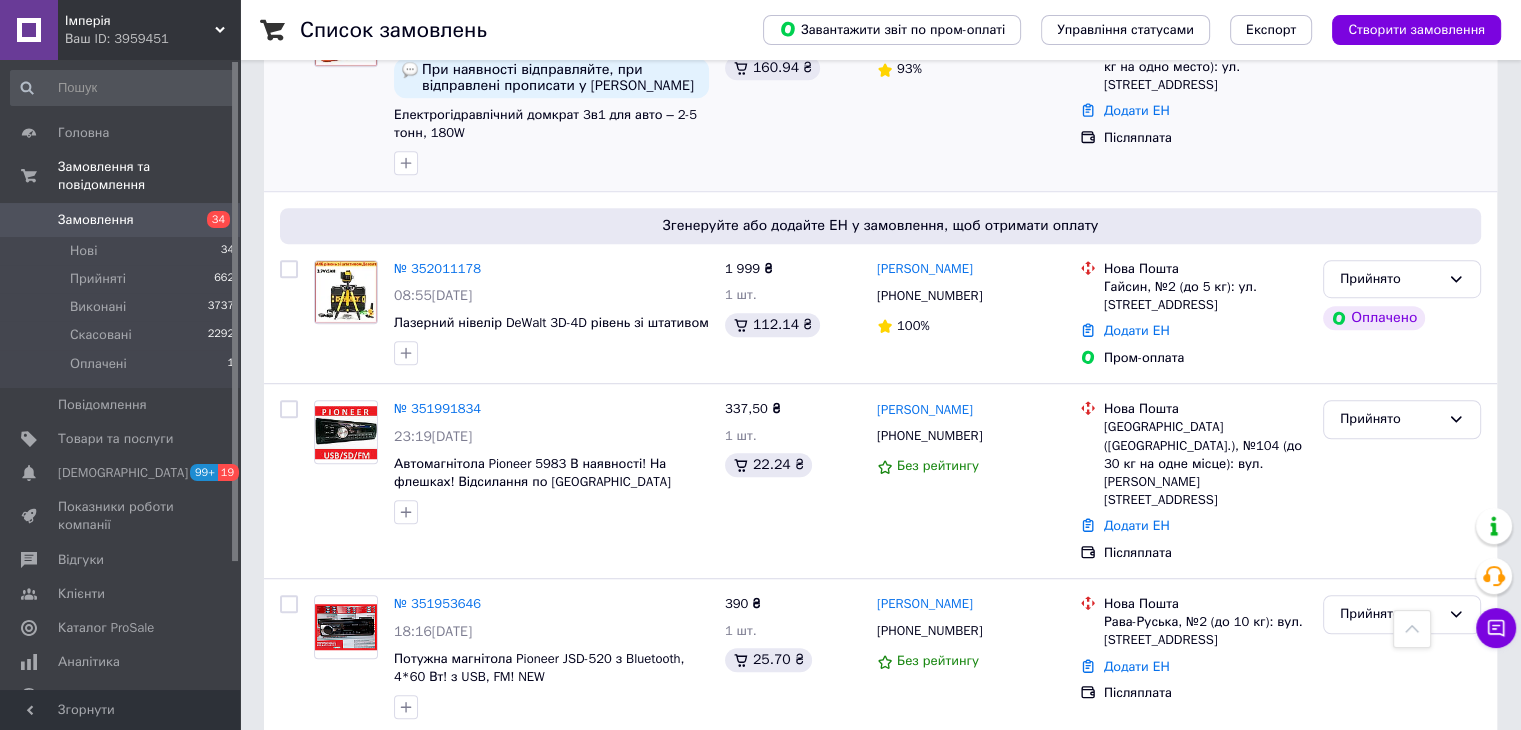 scroll, scrollTop: 1400, scrollLeft: 0, axis: vertical 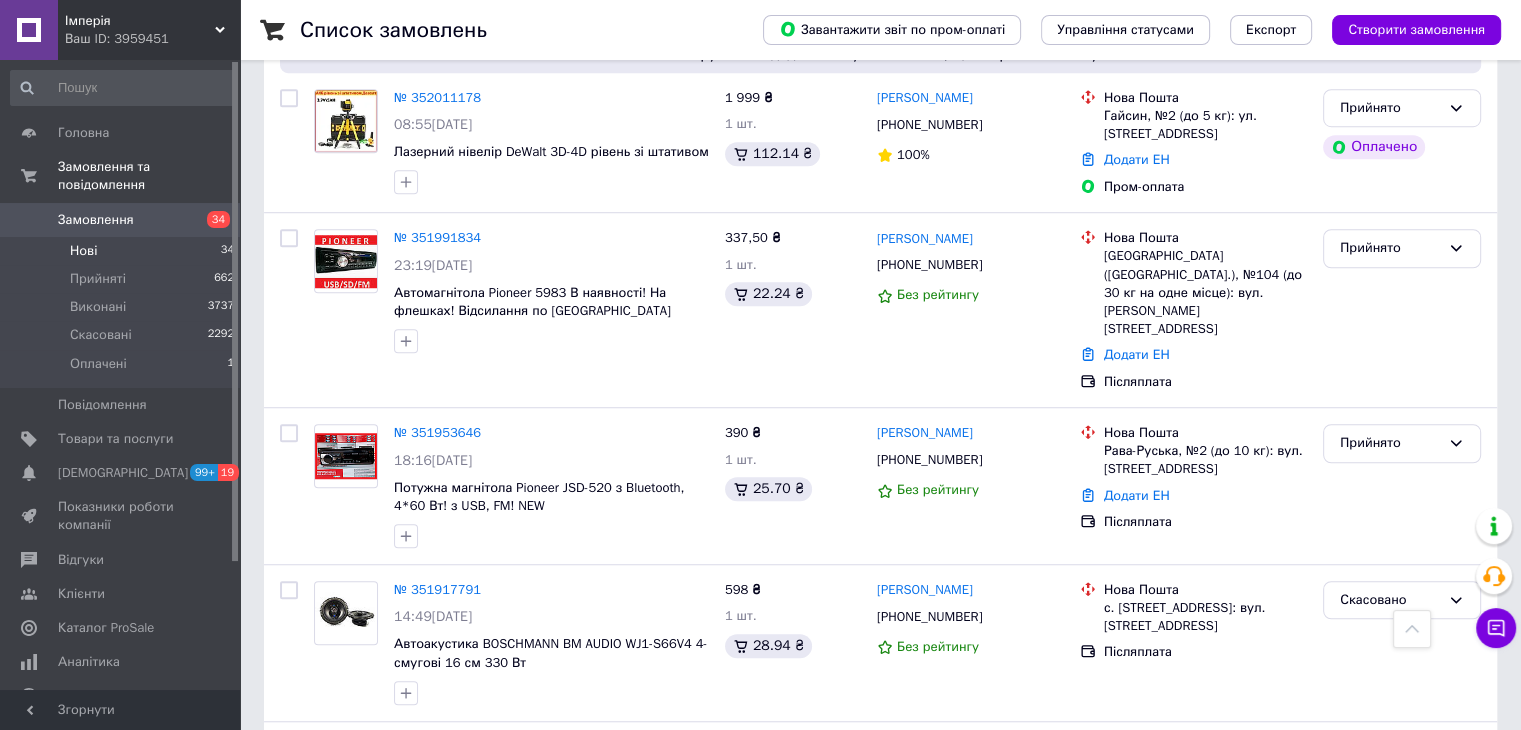 click on "Нові" at bounding box center (83, 251) 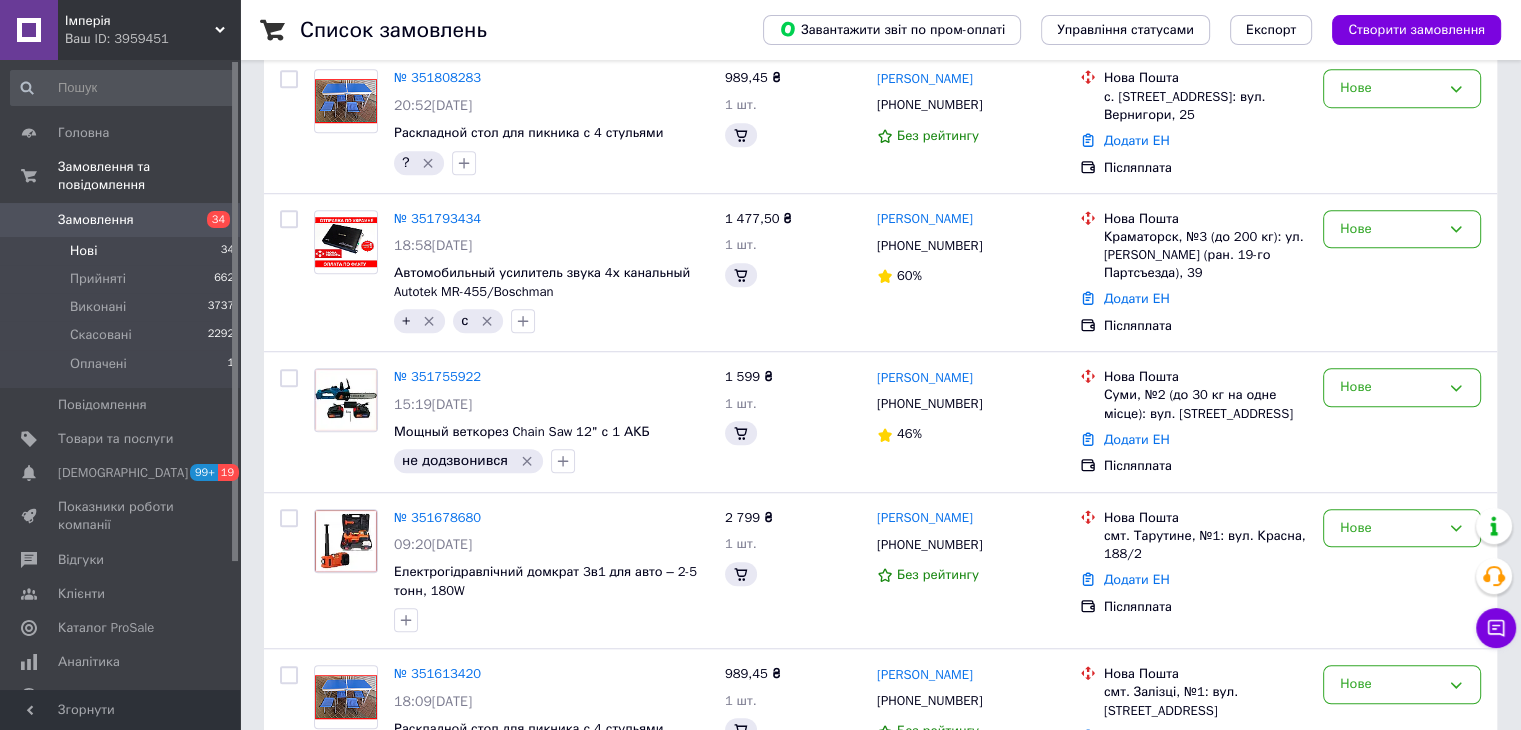 scroll, scrollTop: 0, scrollLeft: 0, axis: both 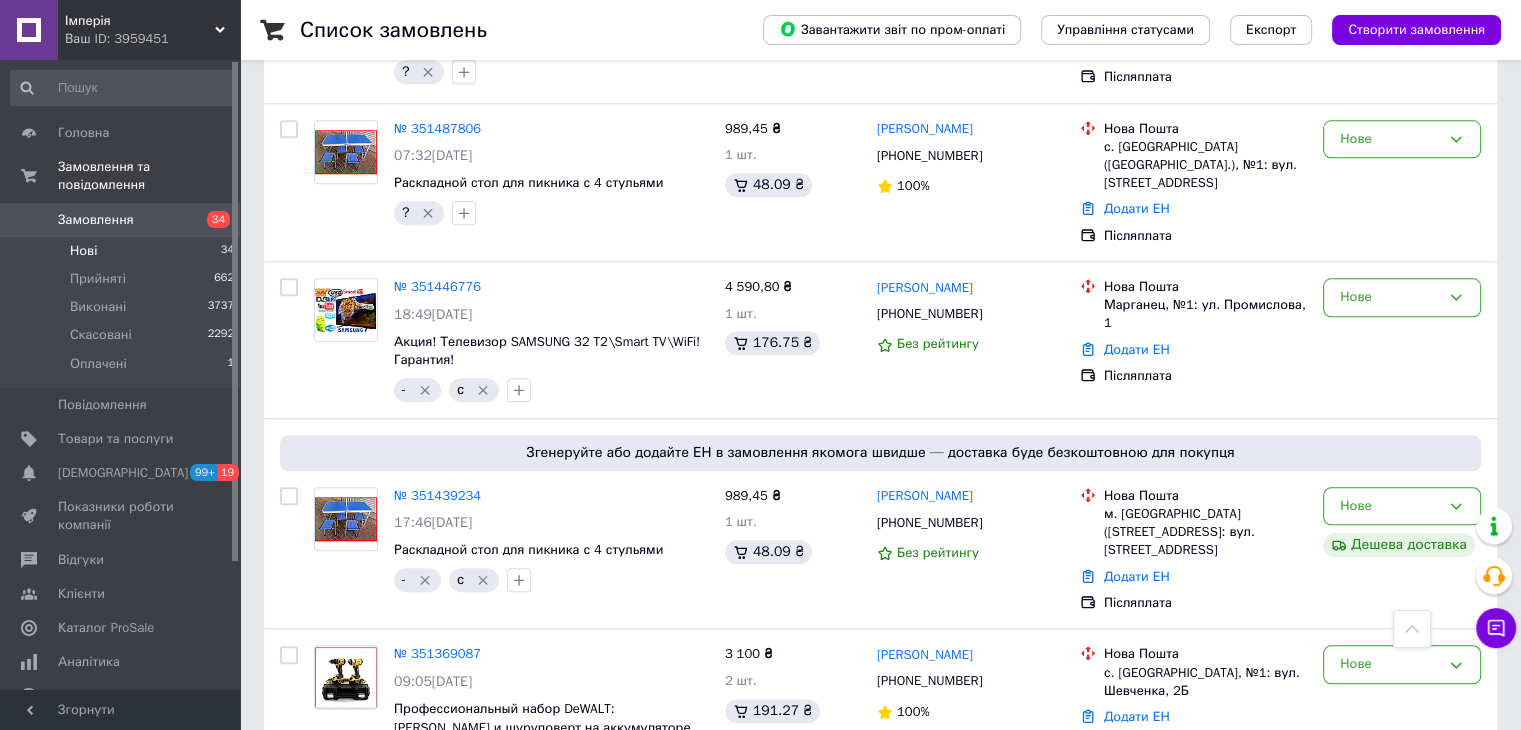click on "Список замовлень   Завантажити звіт по пром-оплаті Управління статусами Експорт Створити замовлення -231.70 ₴ реальних коштів на балансі Через 4 дні товари стануть неактивні Поповніть Баланс ,  щоб продовжити отримувати замовлення Поповнити баланс 1 Фільтри Збережені фільтри: Не обрано Статус: Нове Cкинути все Зберегти фільтр Замовлення Cума Покупець Доставка та оплата Статус № 352046364 12:08[DATE] Автомагнитола Pioneer с Wi-Fi, GPS, CarPlay | 6.9" AHD, Android, 2/32GB 1DIN 2 399 ₴ 1 шт. 158.09 ₴ [PERSON_NAME] [PHONE_NUMBER] Без рейтингу Нова Пошта Додати ЕН Післяплата Нове № 352030309 10:50[DATE] +" at bounding box center [880, -291] 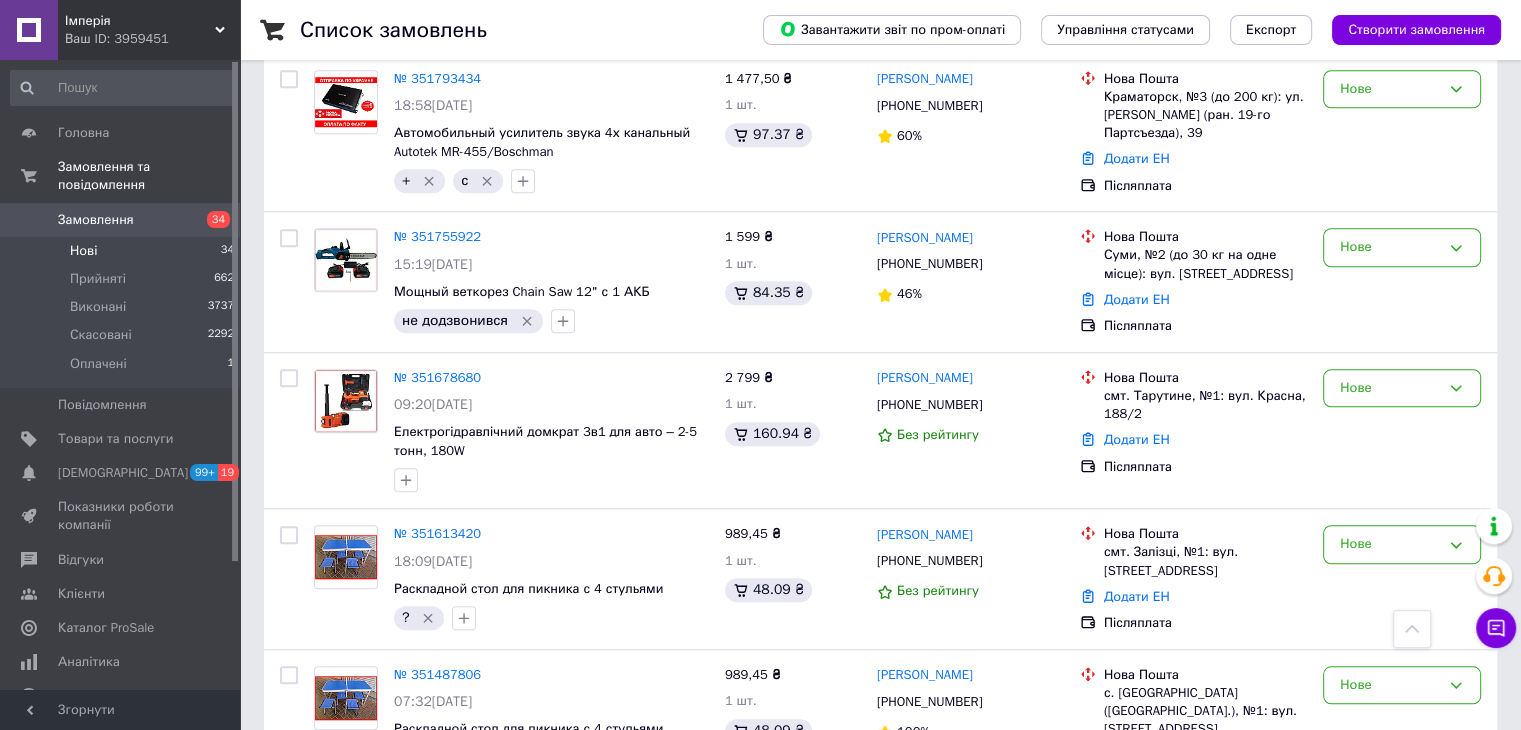 scroll, scrollTop: 1456, scrollLeft: 0, axis: vertical 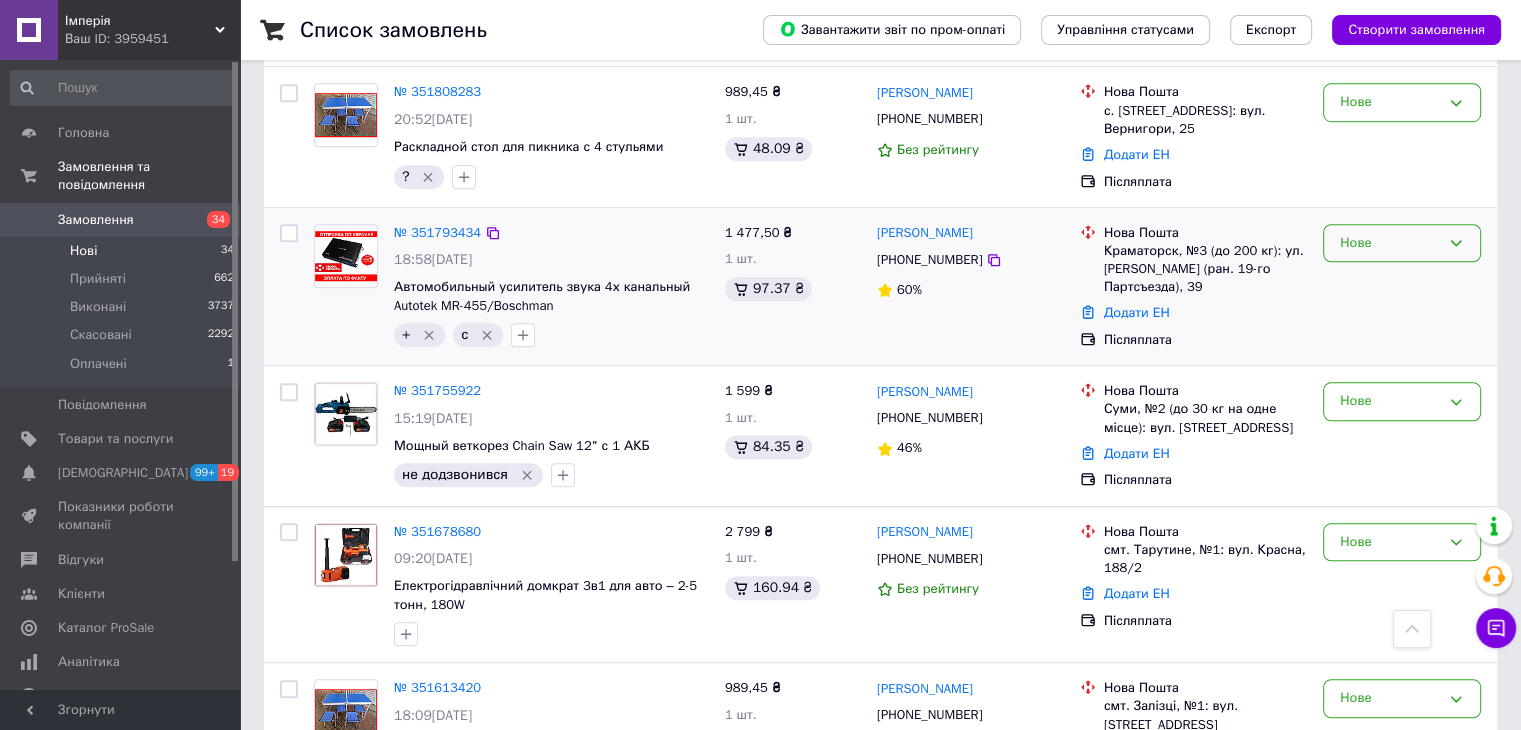 click on "Нове" at bounding box center (1390, 243) 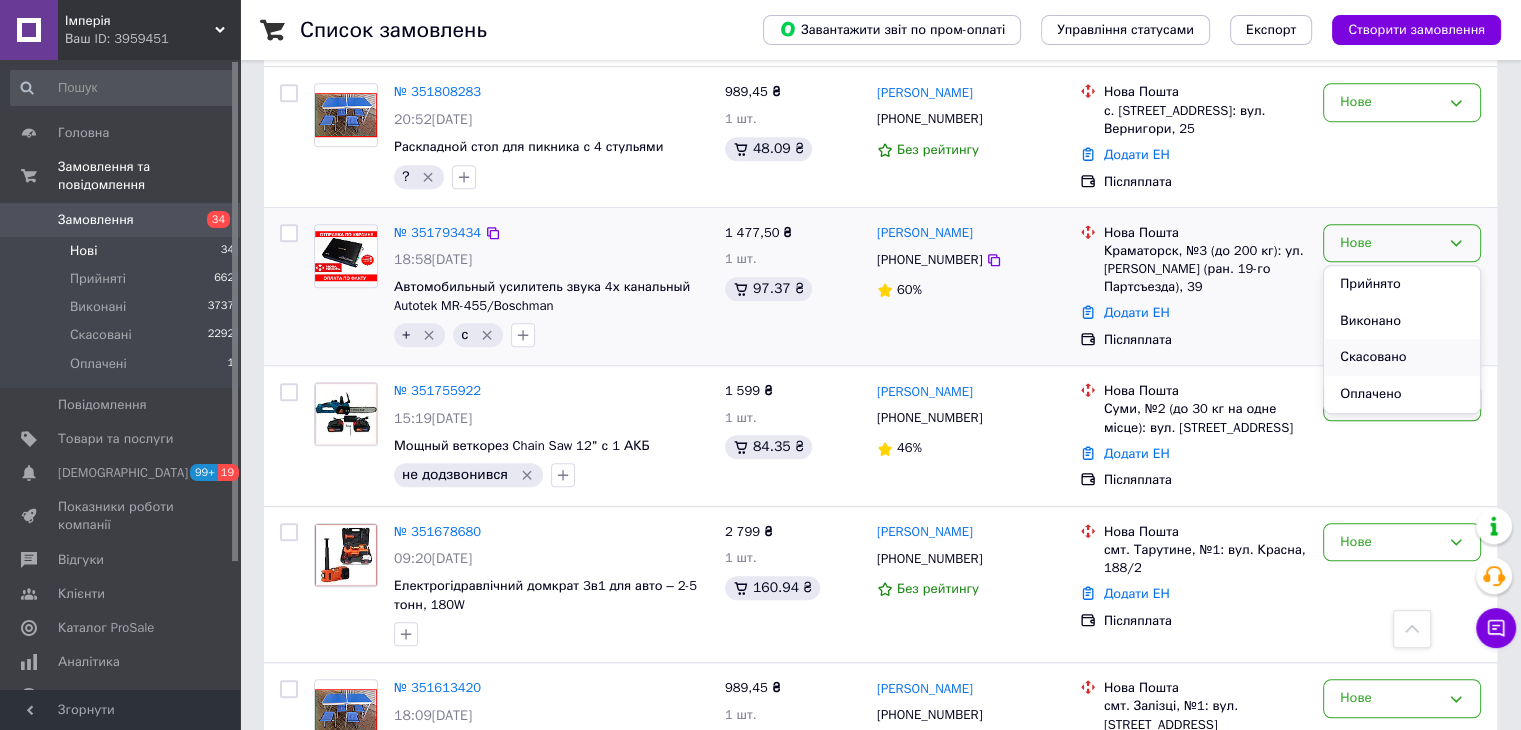 click on "Скасовано" at bounding box center [1402, 357] 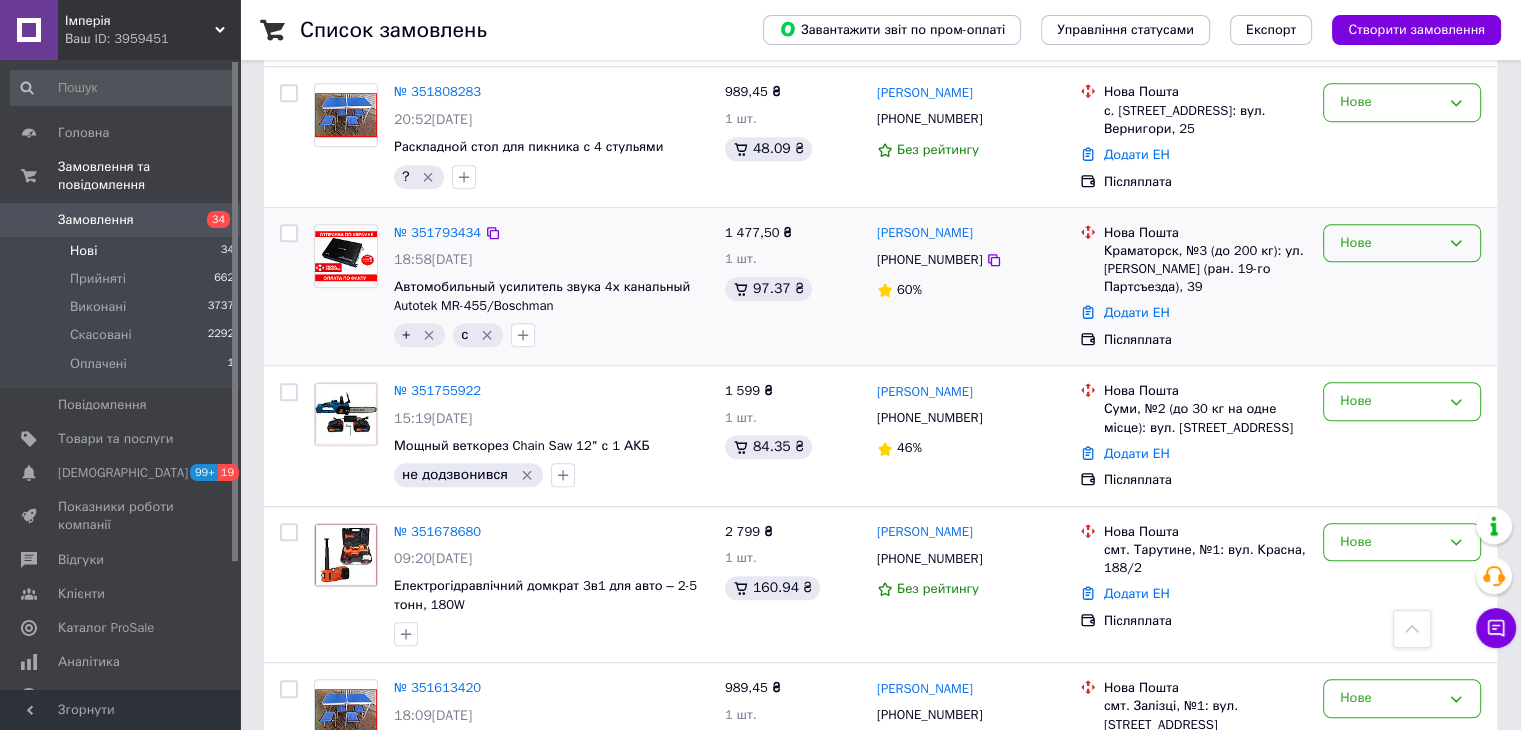 click on "Нове" at bounding box center [1390, 243] 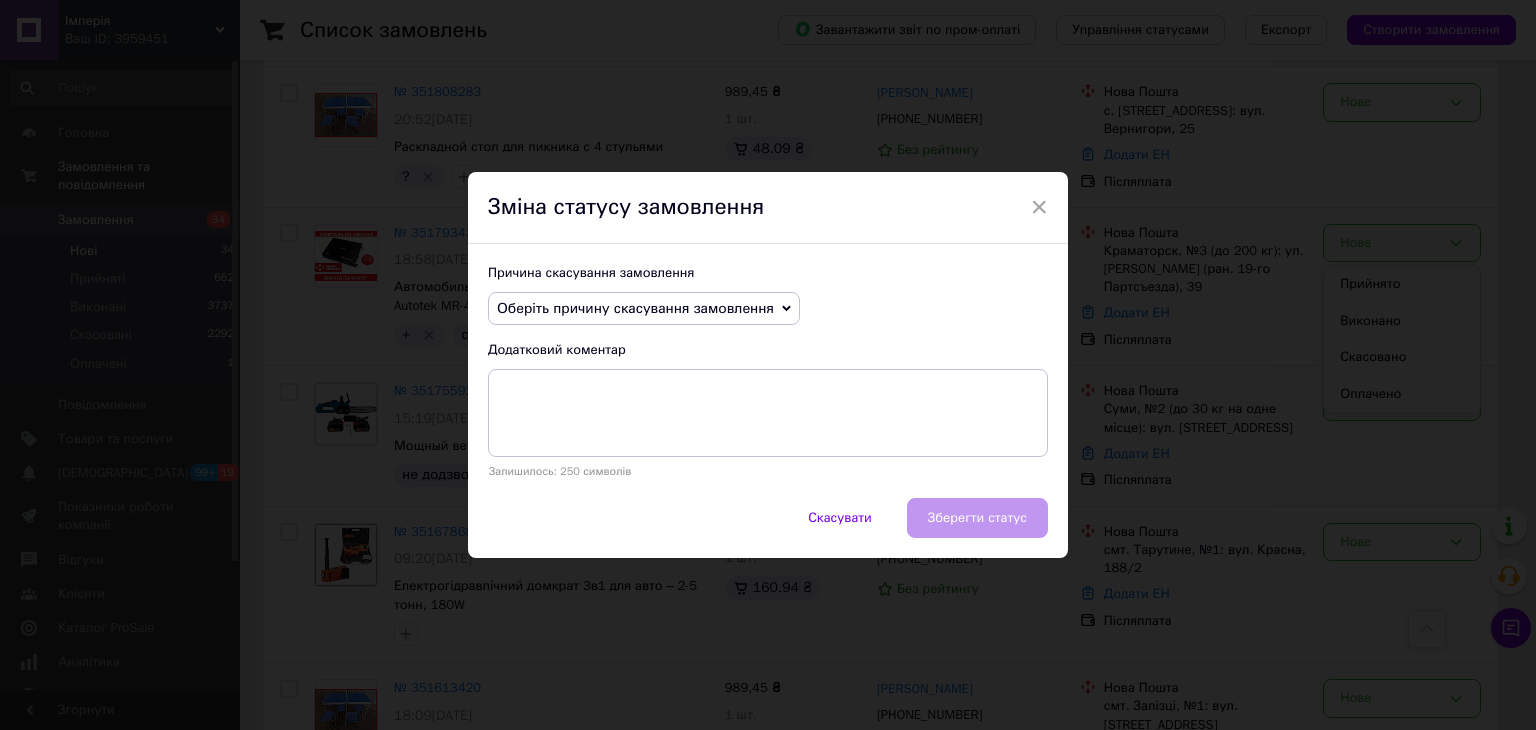 click on "Оберіть причину скасування замовлення" at bounding box center [635, 308] 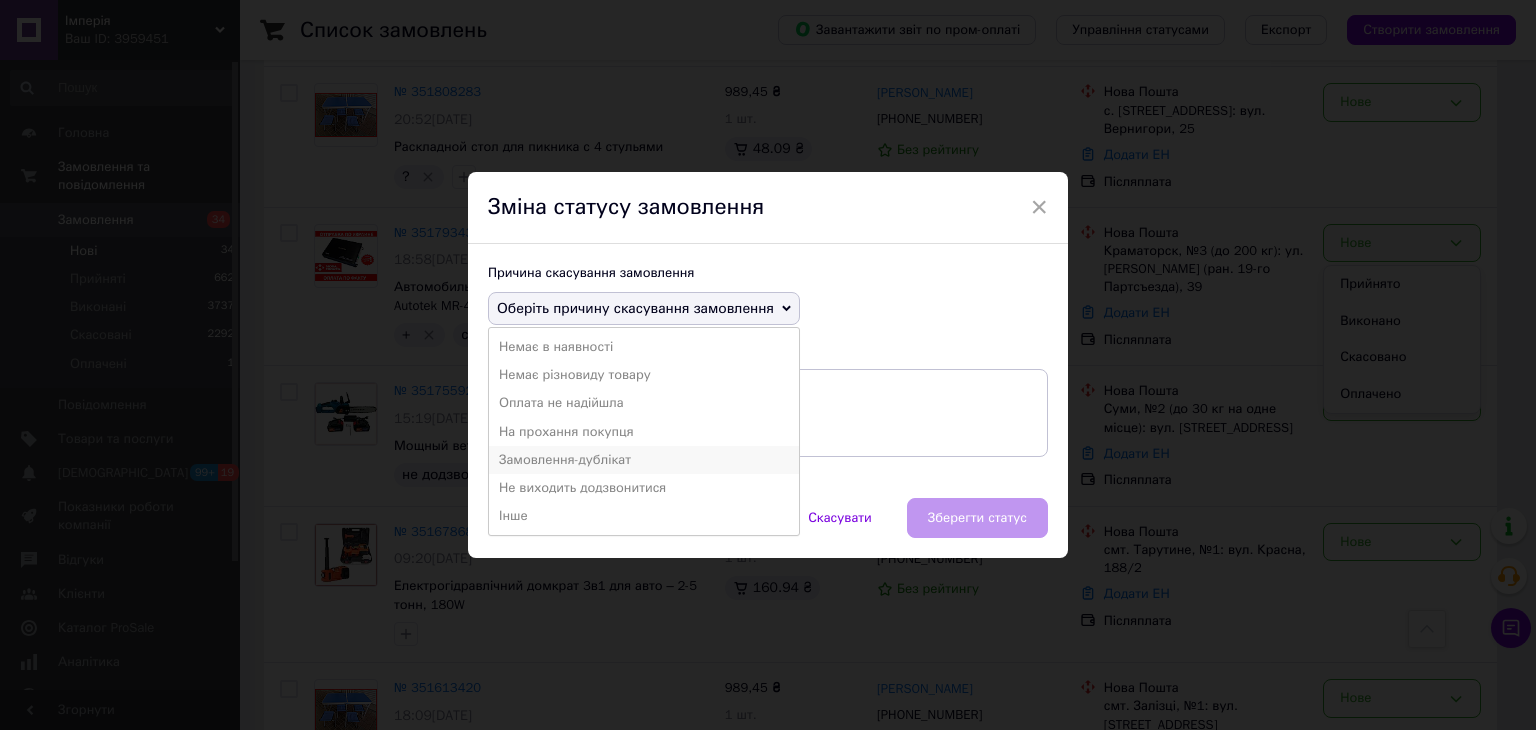 click on "Замовлення-дублікат" at bounding box center [644, 460] 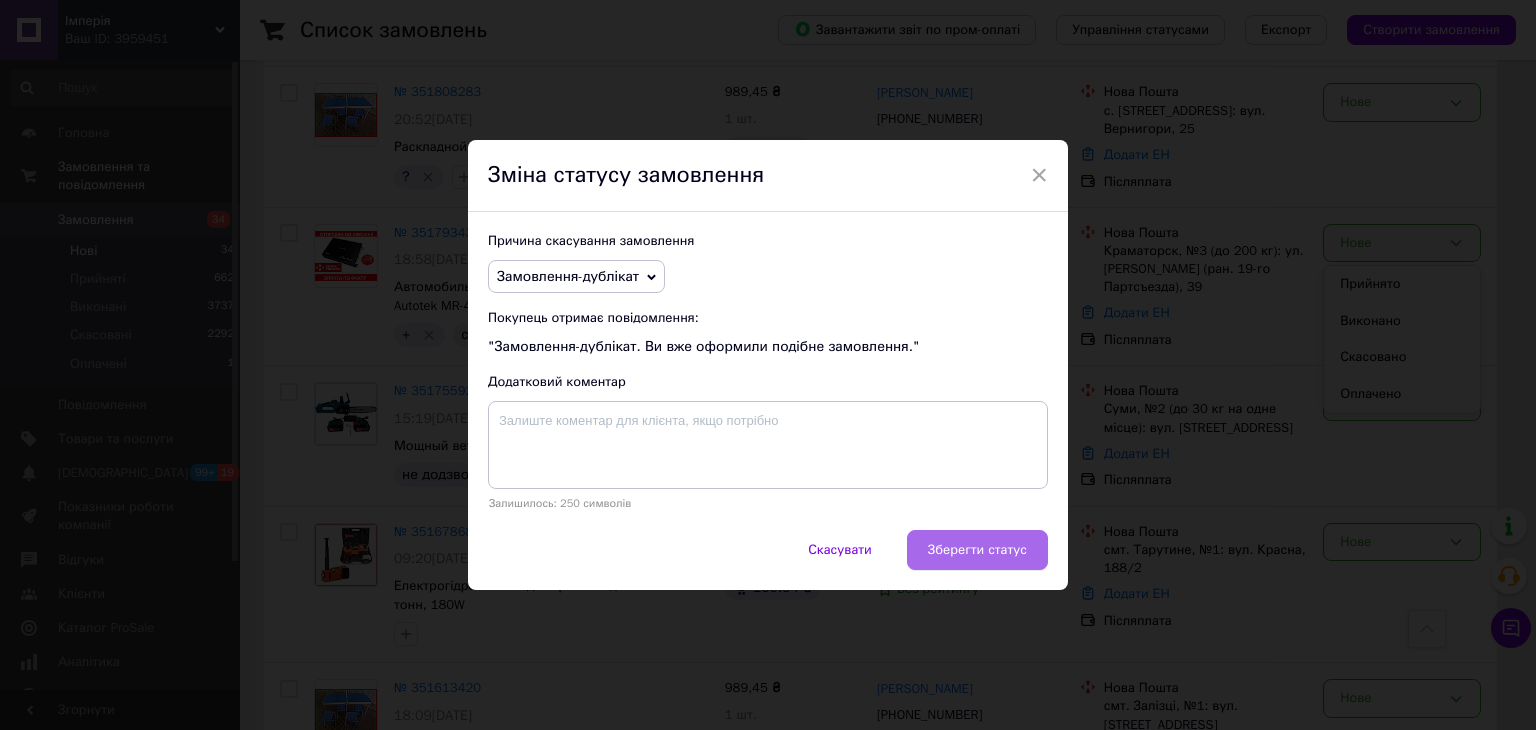 click on "Зберегти статус" at bounding box center (977, 550) 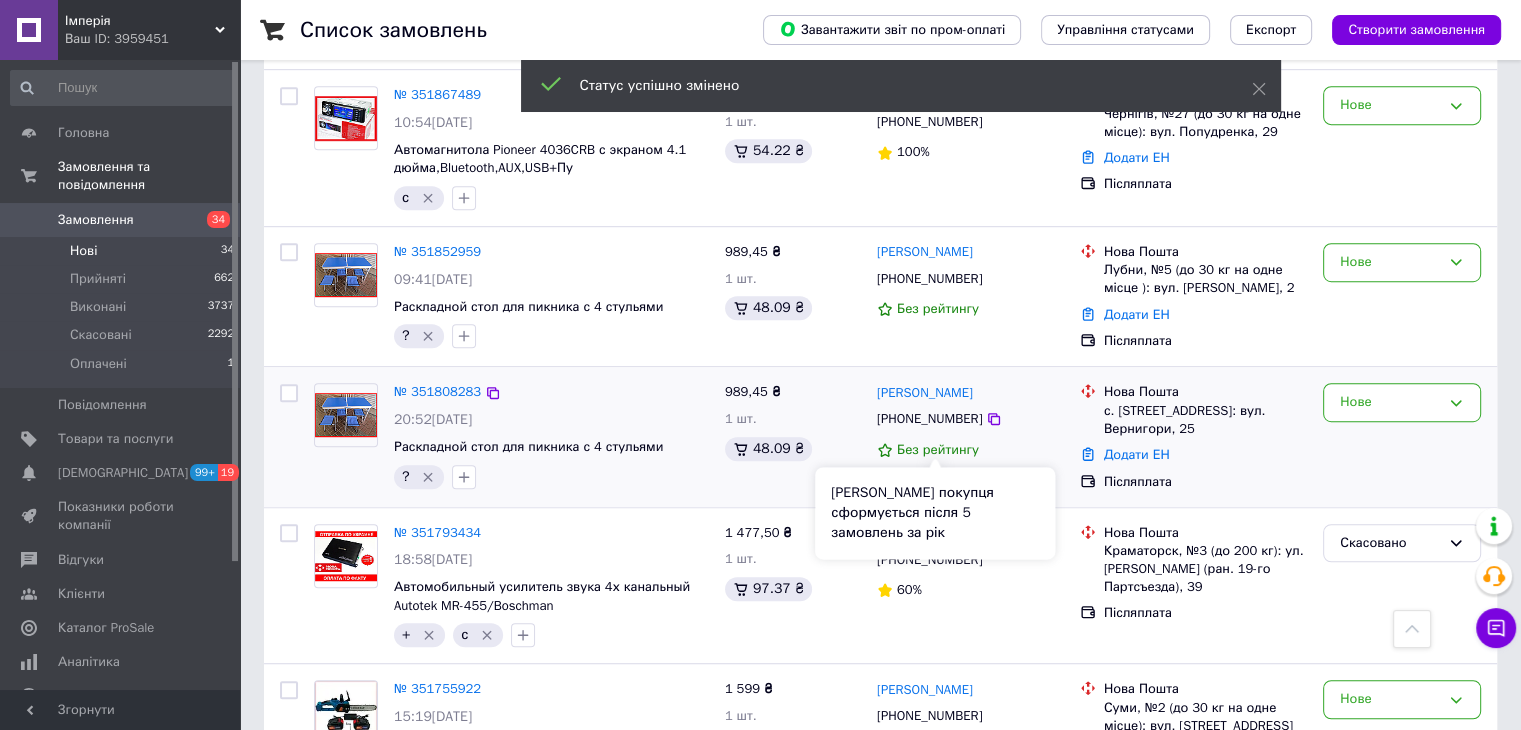 scroll, scrollTop: 956, scrollLeft: 0, axis: vertical 